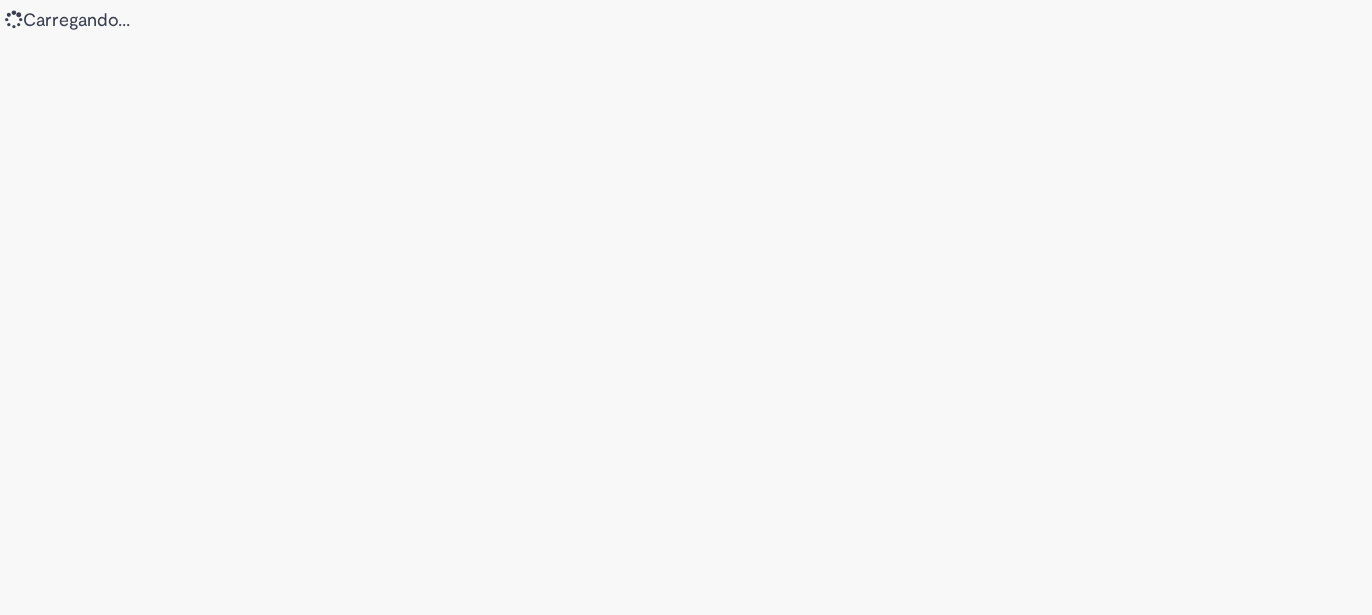 scroll, scrollTop: 0, scrollLeft: 0, axis: both 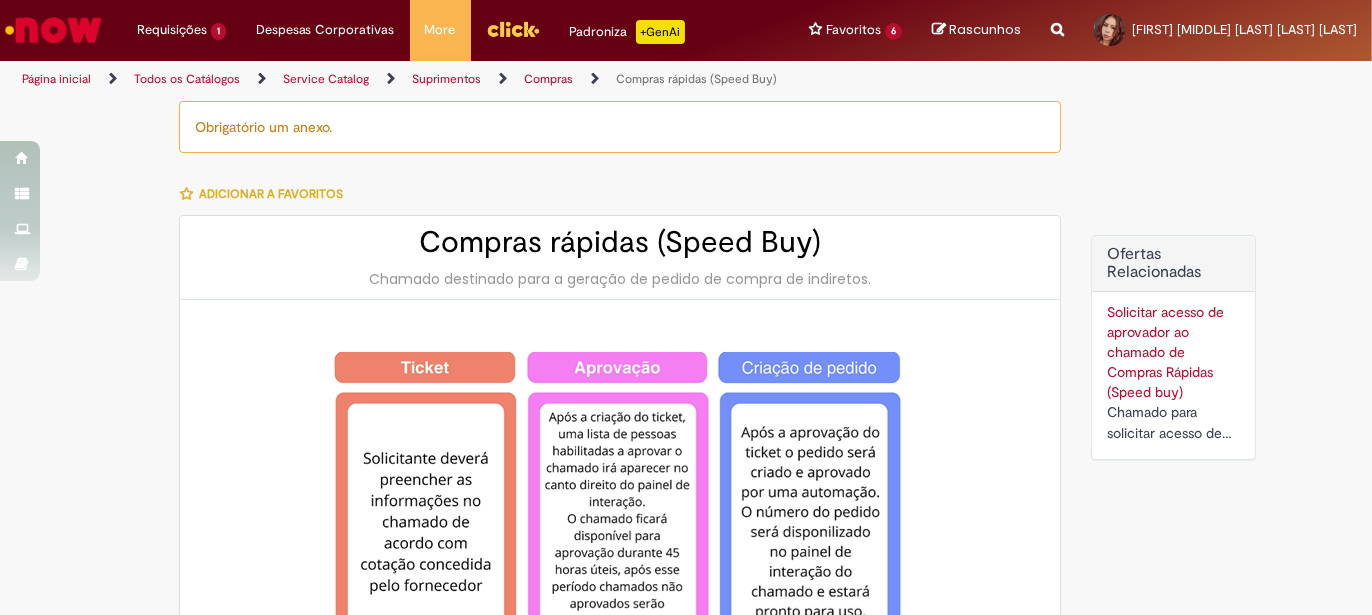 type on "********" 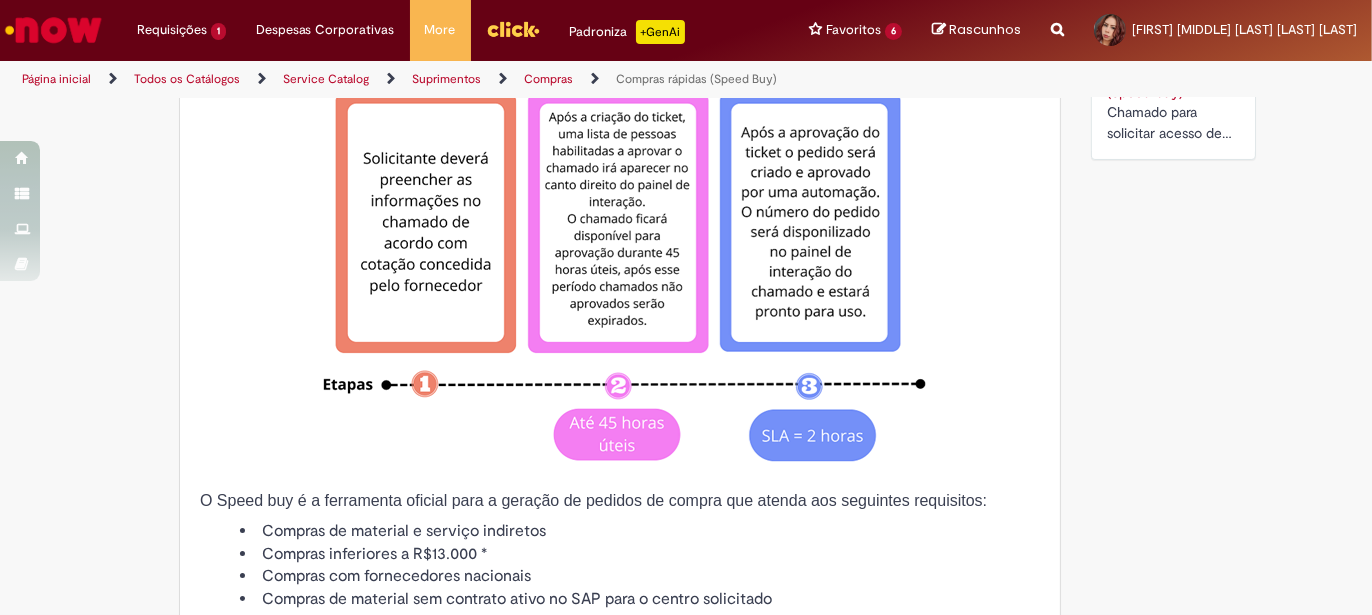 type on "**********" 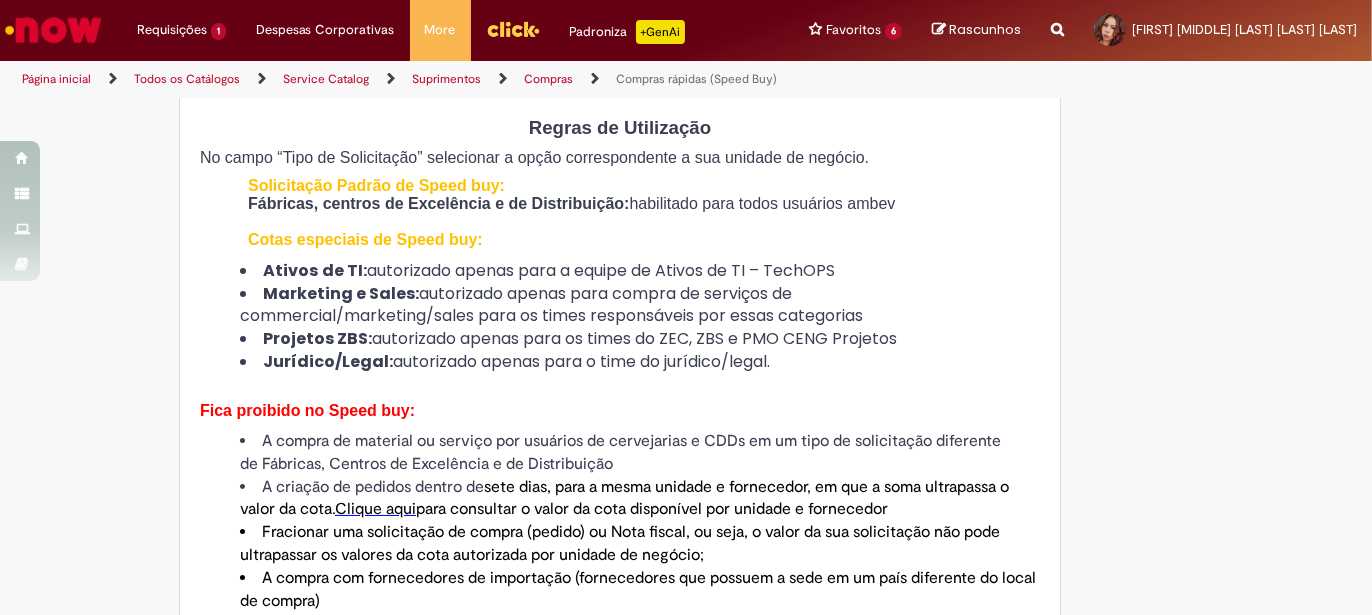 scroll, scrollTop: 1300, scrollLeft: 0, axis: vertical 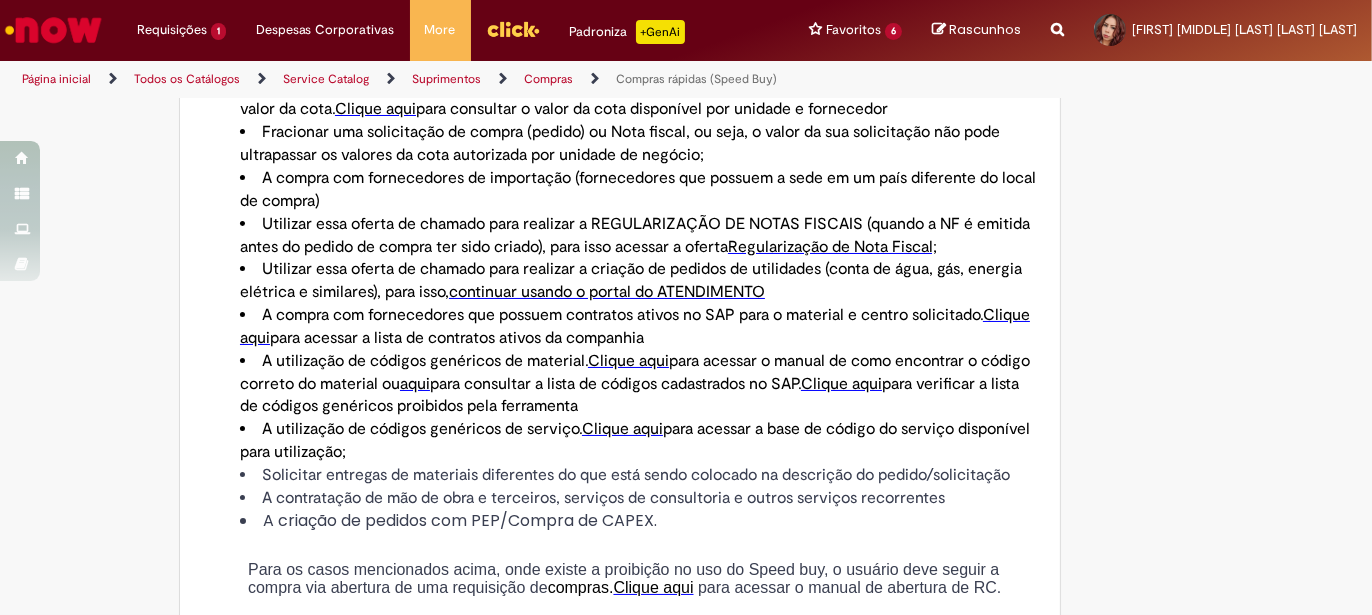 click on "Clique aqui" at bounding box center [628, 361] 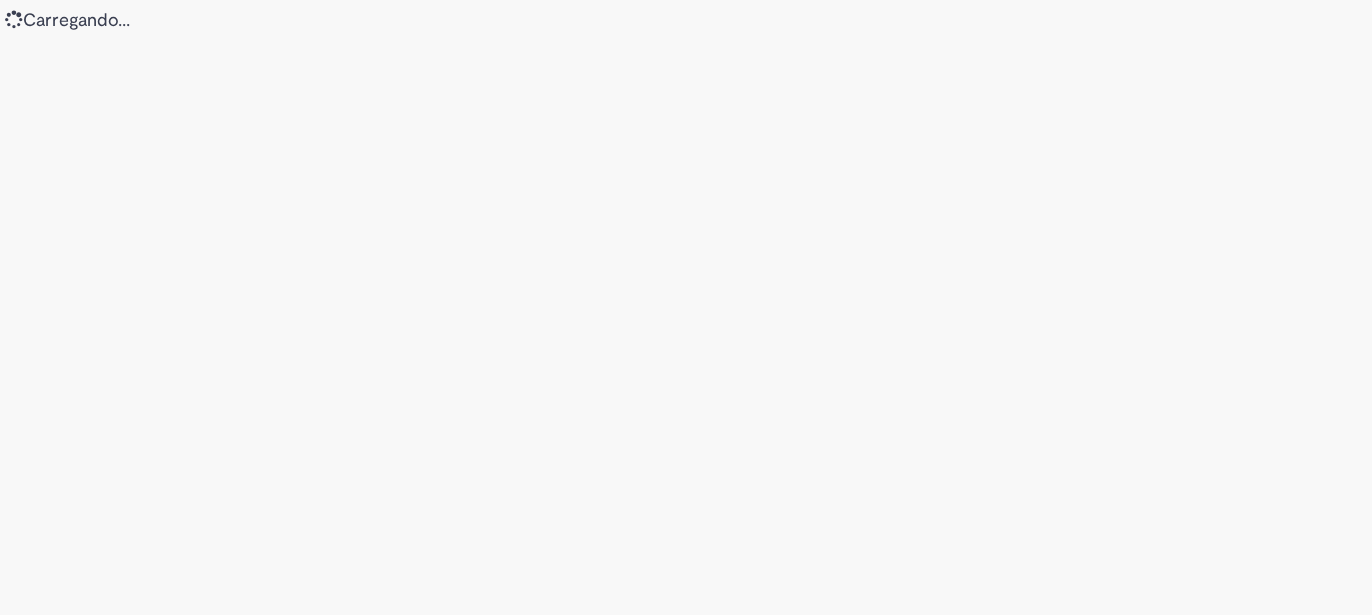scroll, scrollTop: 0, scrollLeft: 0, axis: both 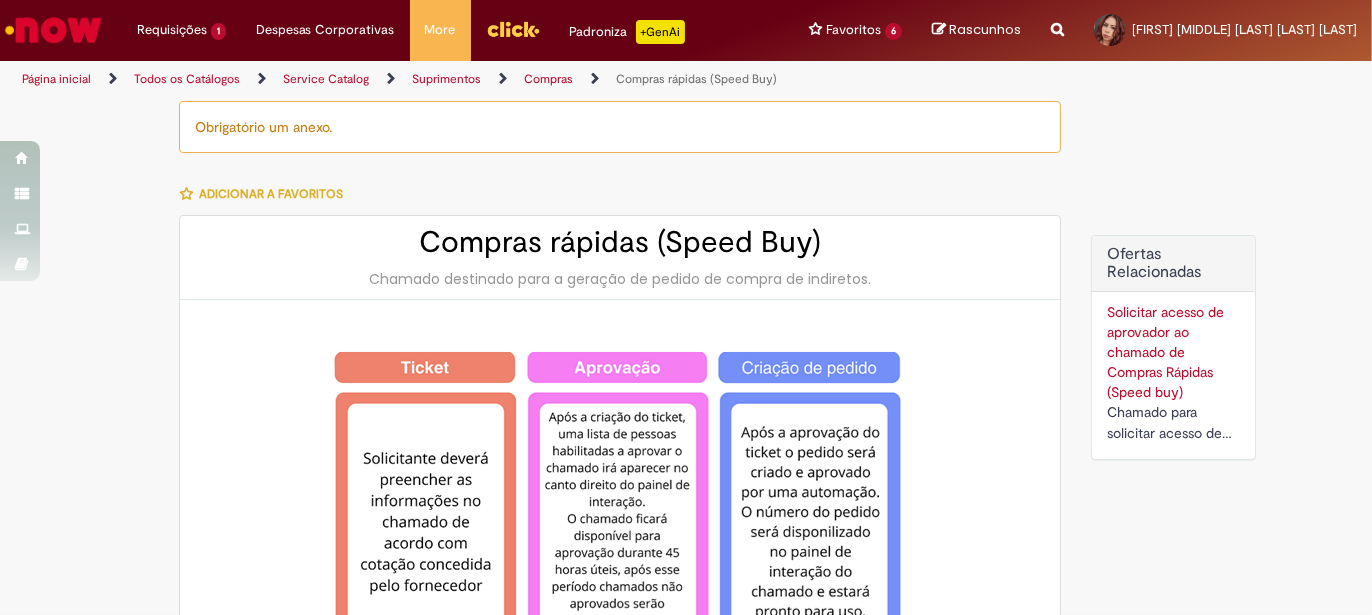 type on "********" 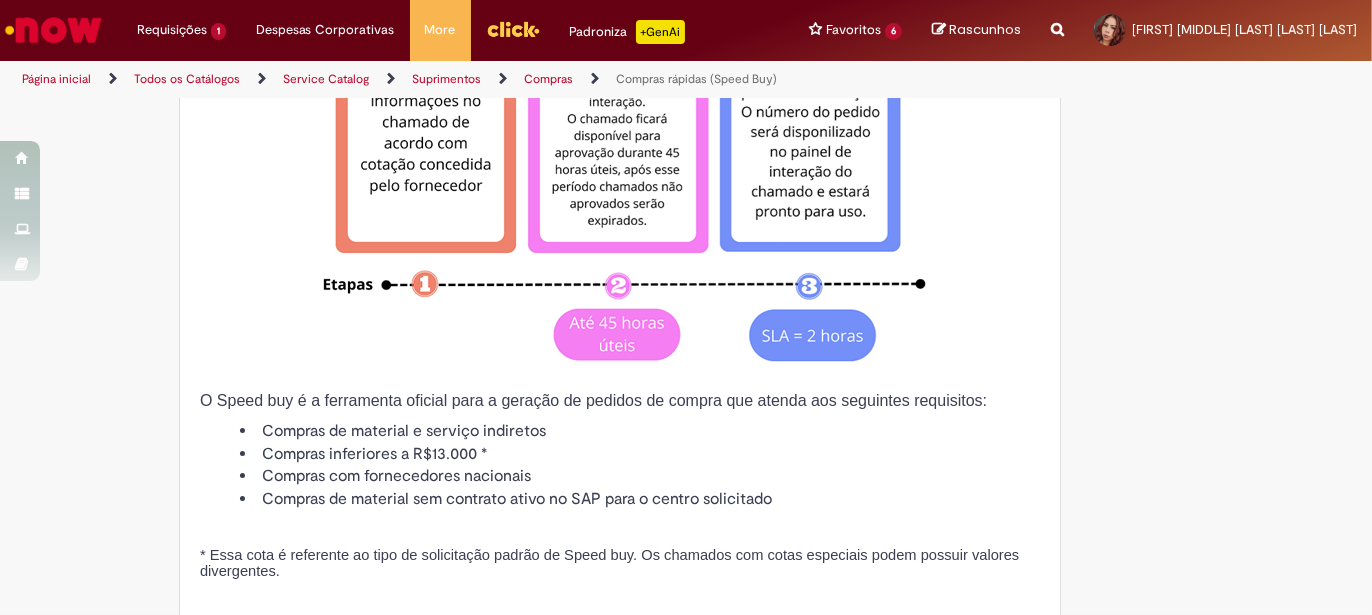 type on "**********" 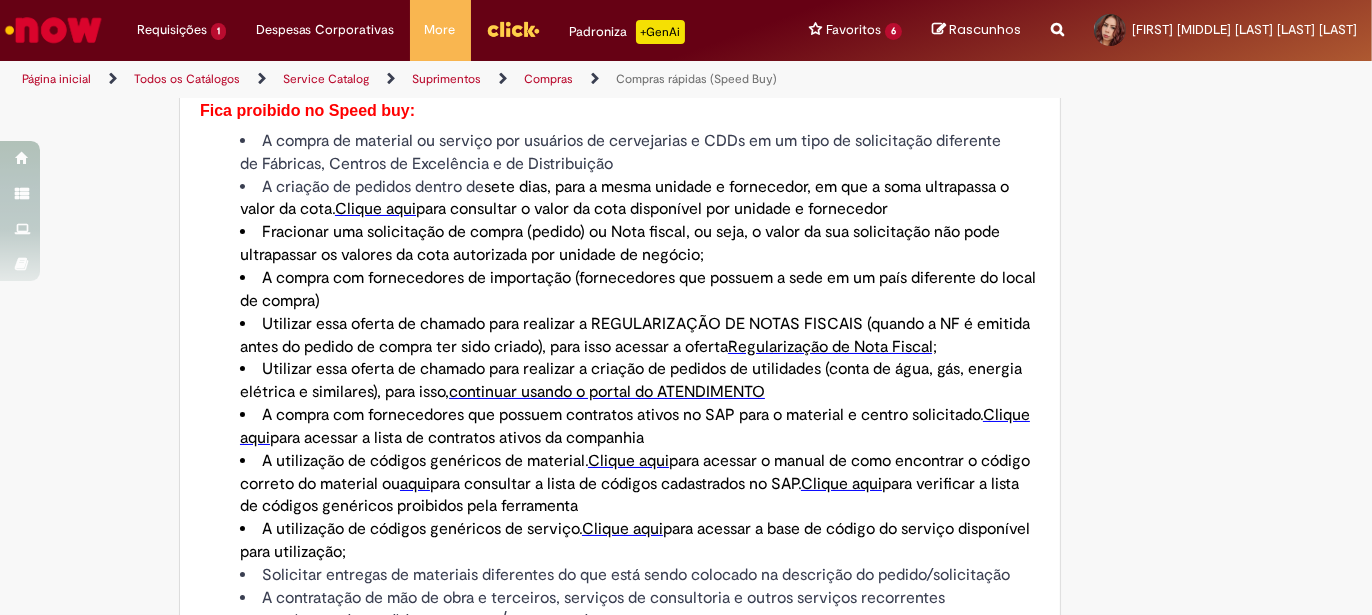 scroll, scrollTop: 1300, scrollLeft: 0, axis: vertical 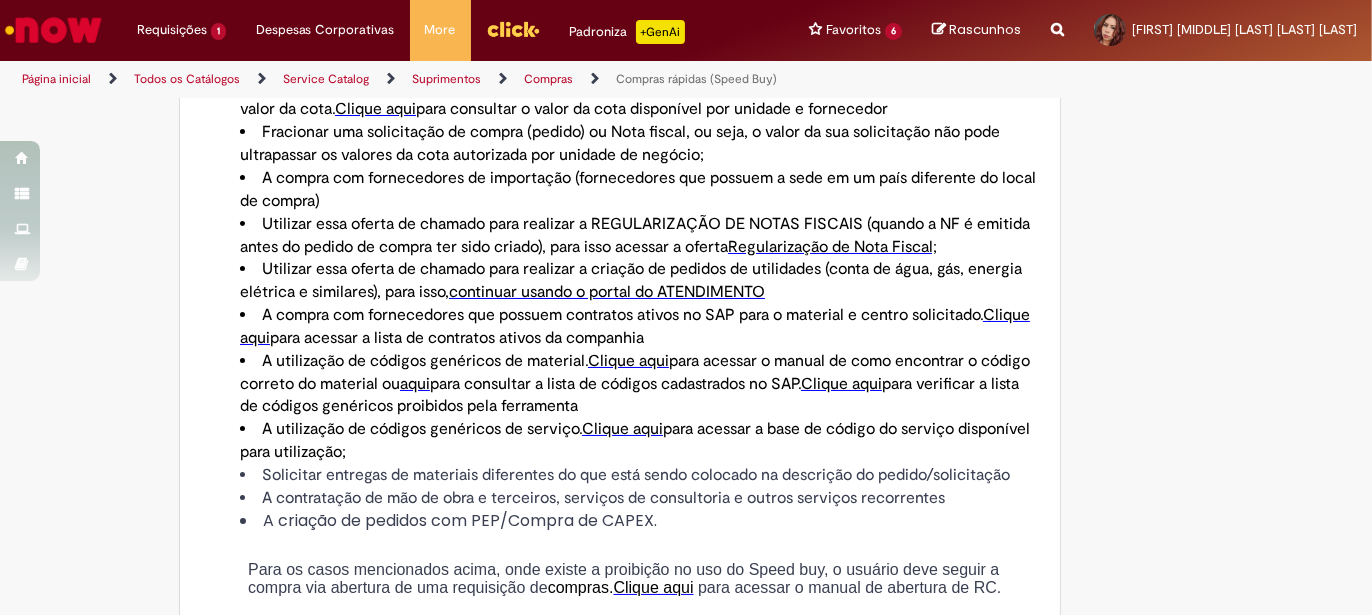 click on "Clique aqui" at bounding box center [841, 384] 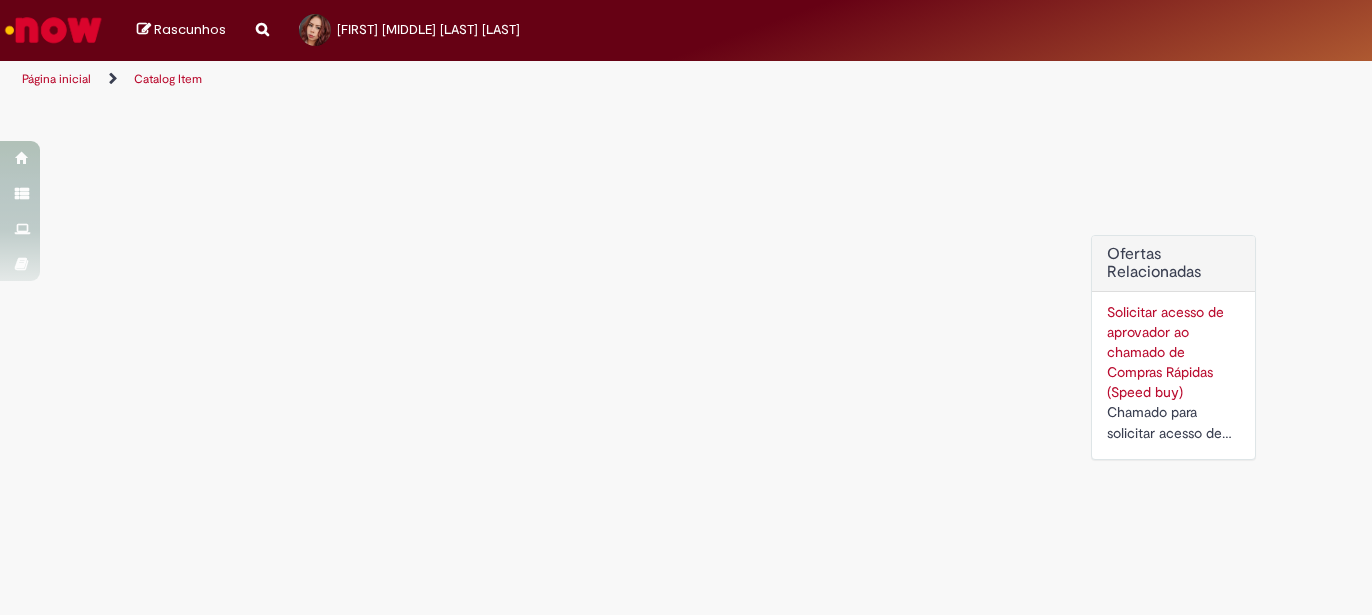 scroll, scrollTop: 0, scrollLeft: 0, axis: both 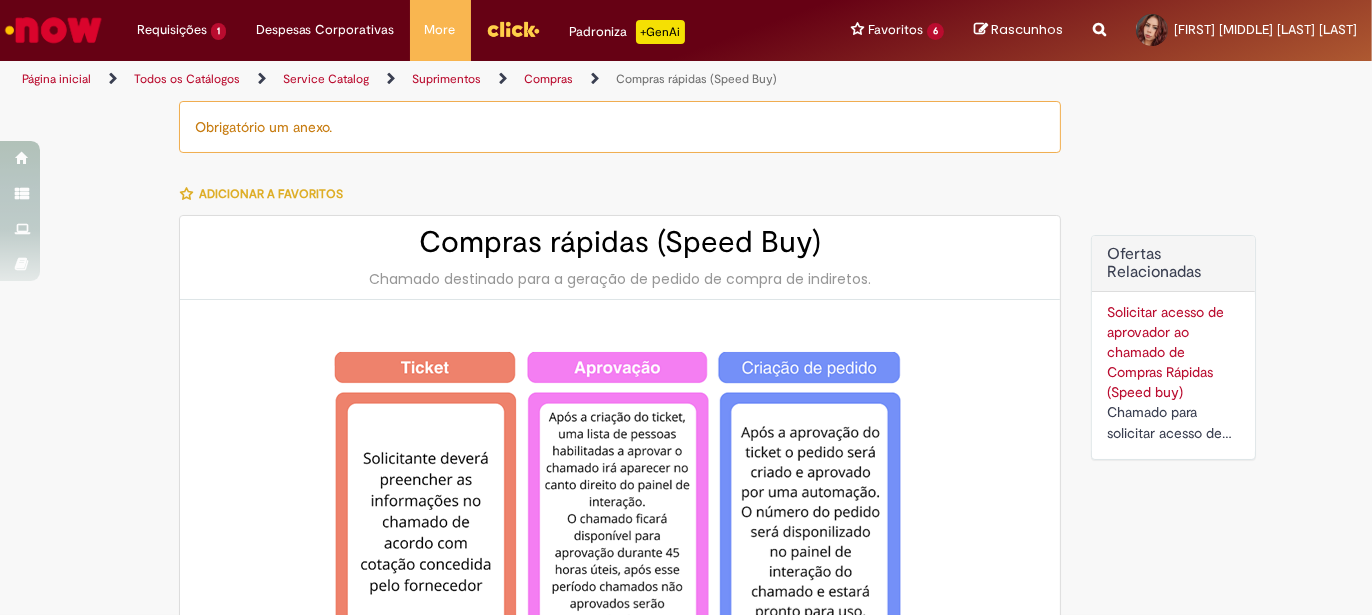 type on "********" 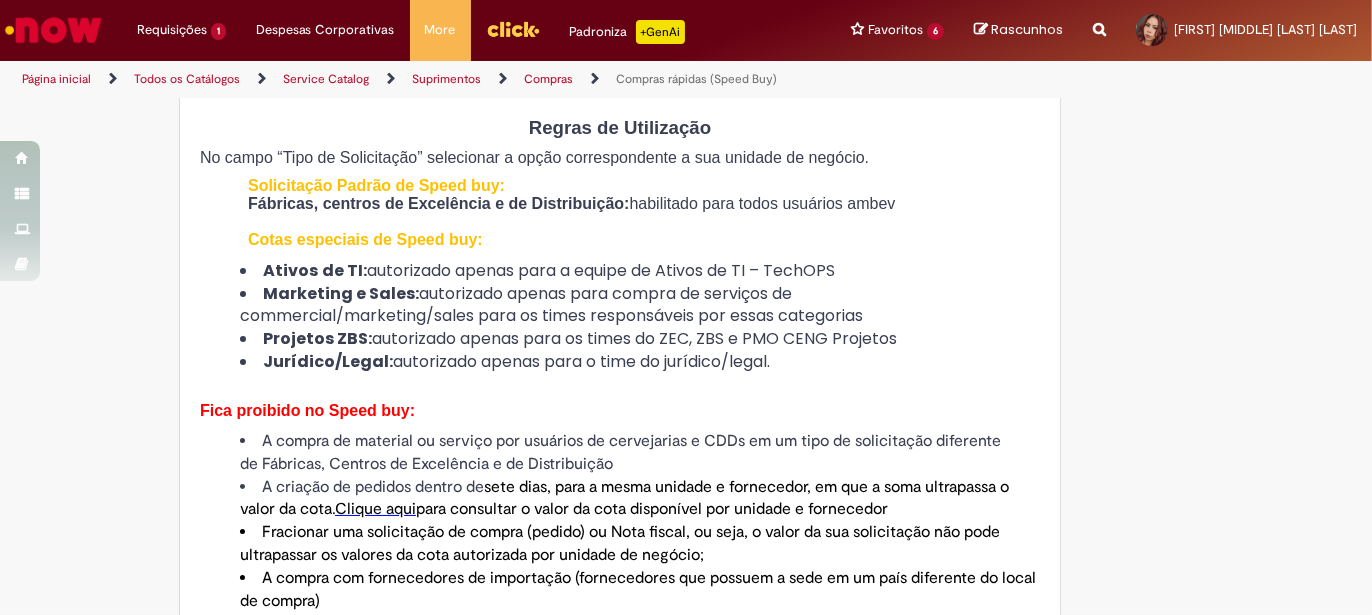 type on "**********" 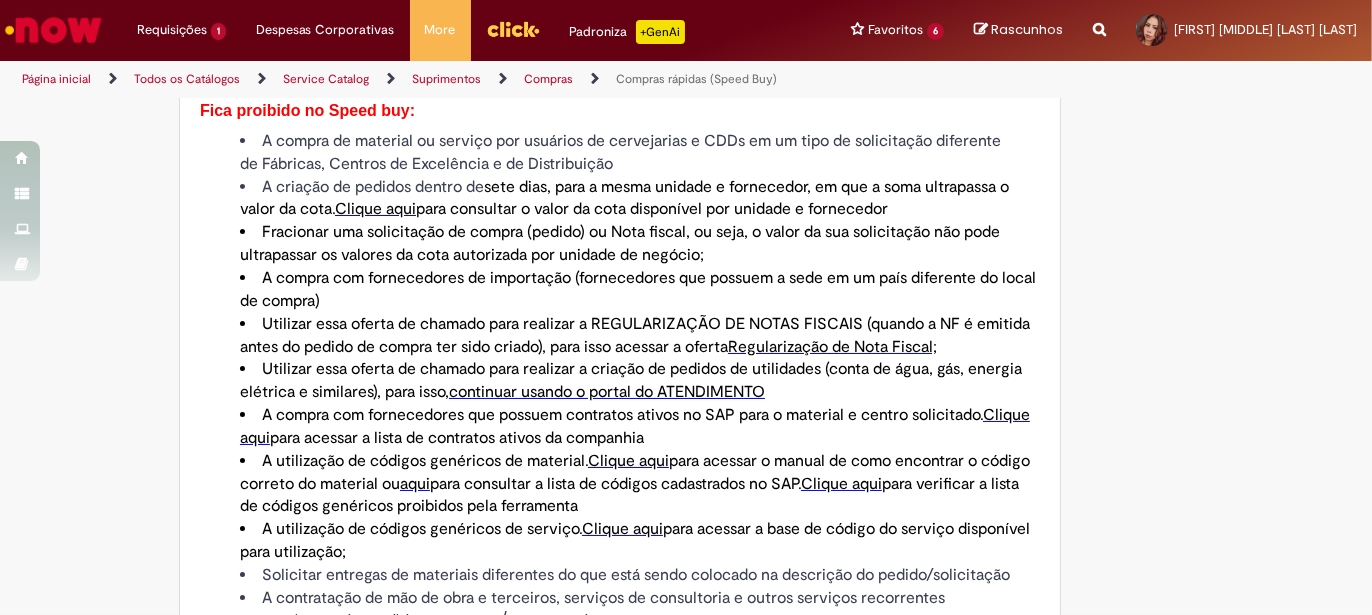 scroll, scrollTop: 1500, scrollLeft: 0, axis: vertical 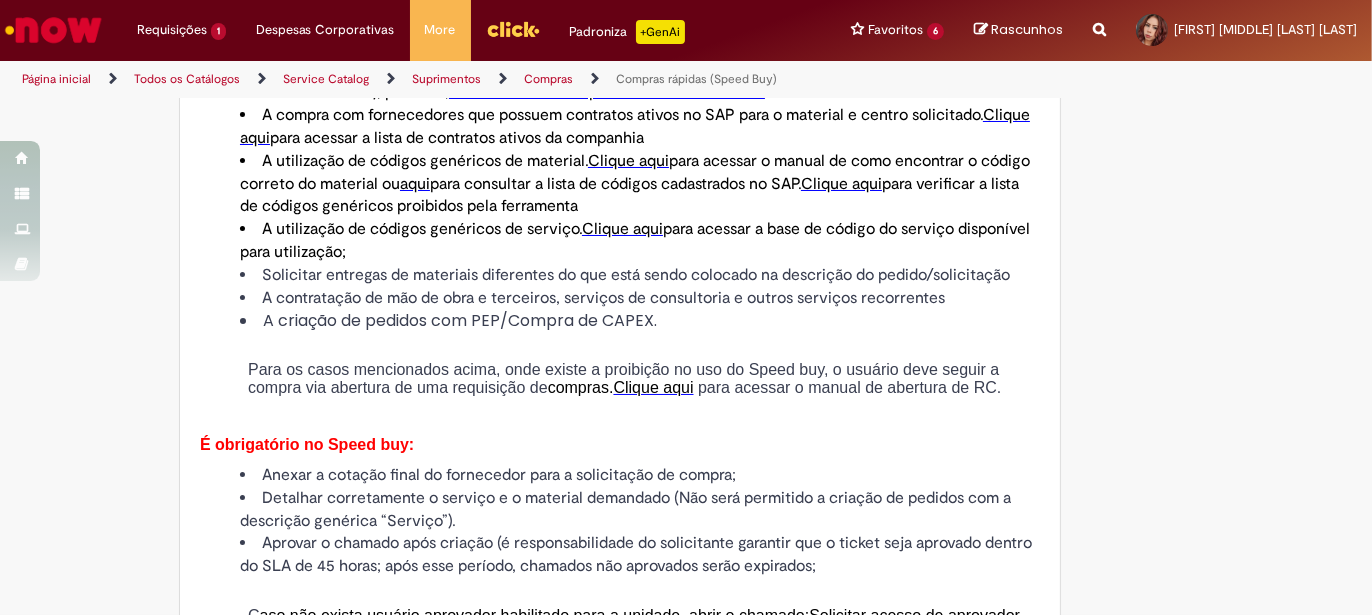 drag, startPoint x: 450, startPoint y: 212, endPoint x: 681, endPoint y: 209, distance: 231.01949 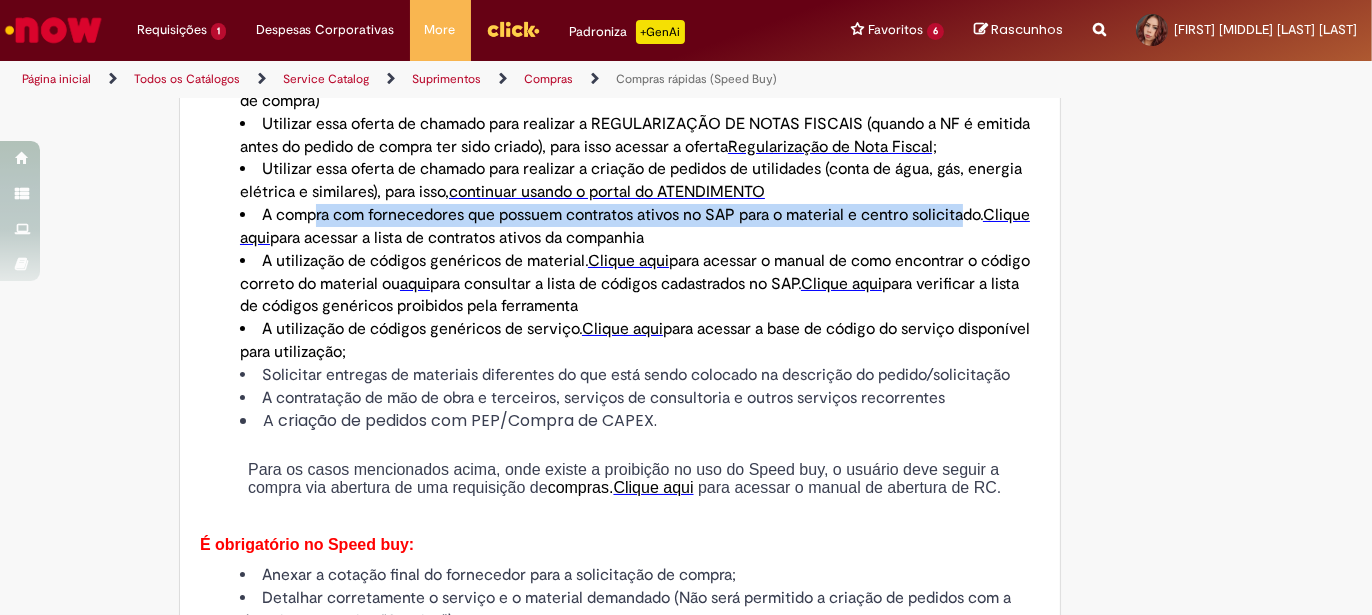 drag, startPoint x: 305, startPoint y: 219, endPoint x: 964, endPoint y: 214, distance: 659.019 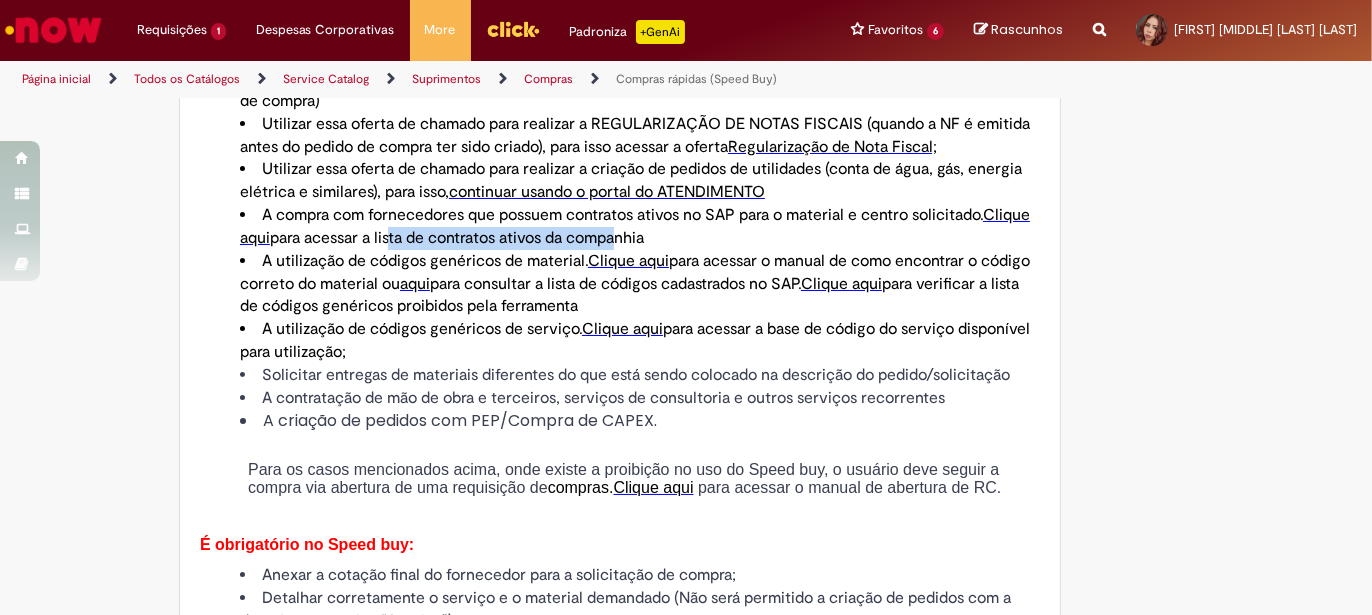 drag, startPoint x: 430, startPoint y: 245, endPoint x: 658, endPoint y: 241, distance: 228.03508 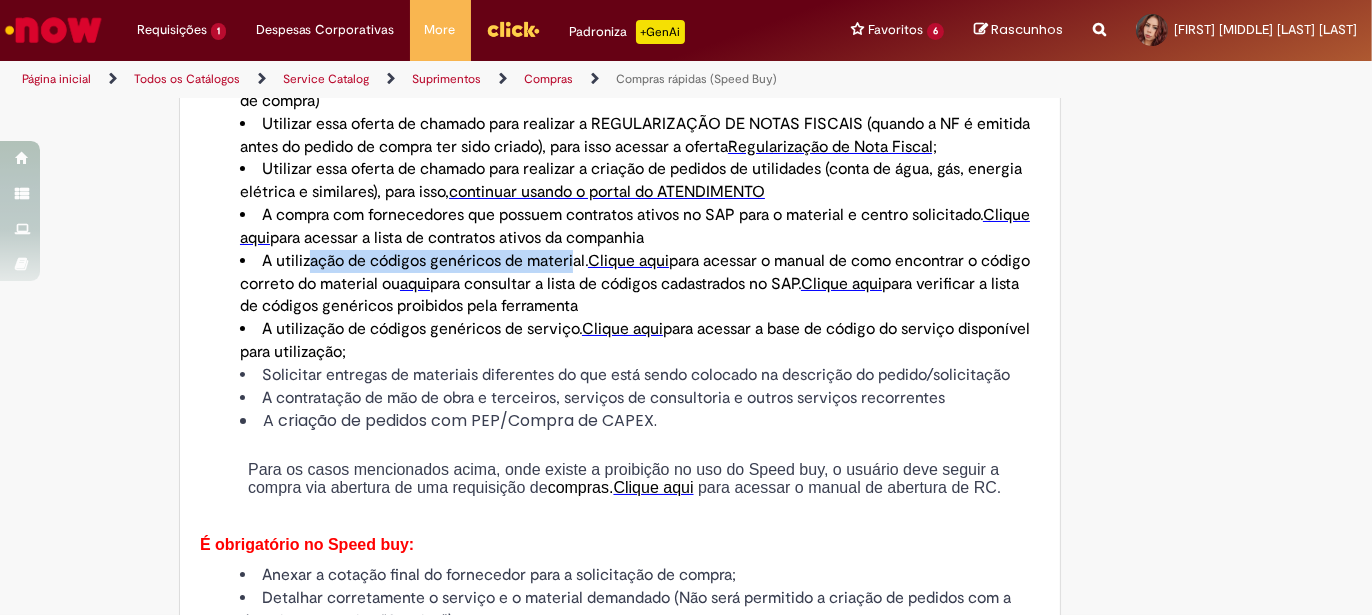 drag, startPoint x: 302, startPoint y: 272, endPoint x: 562, endPoint y: 268, distance: 260.03076 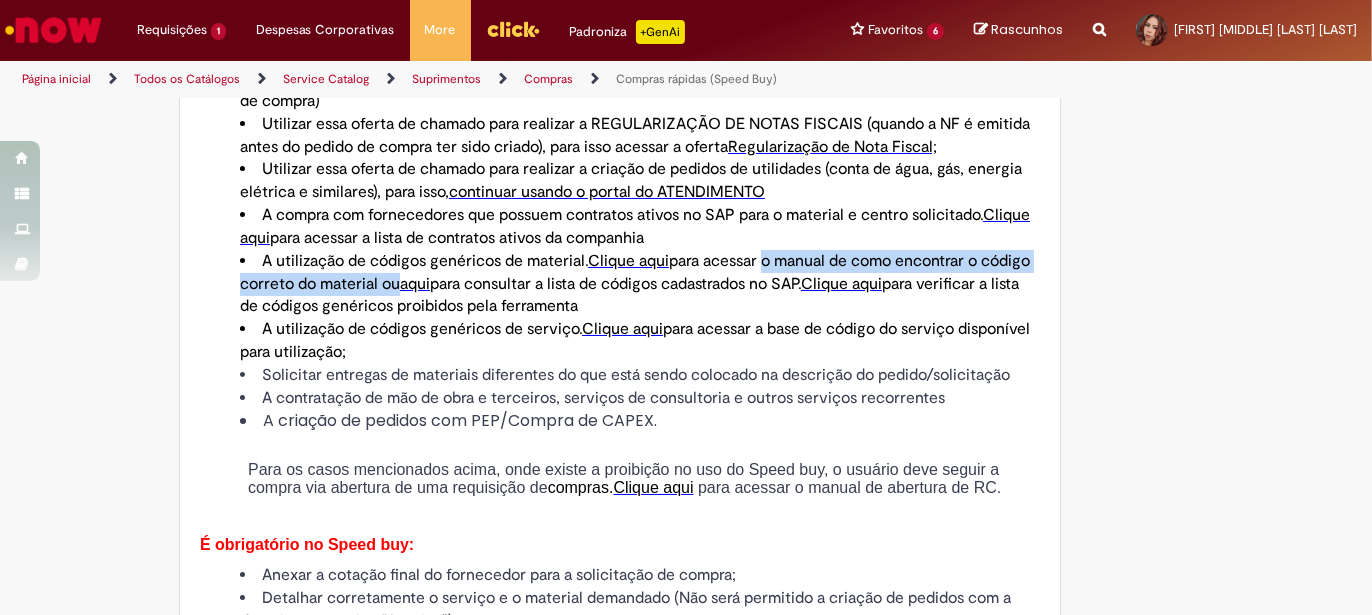 drag, startPoint x: 757, startPoint y: 264, endPoint x: 437, endPoint y: 298, distance: 321.80118 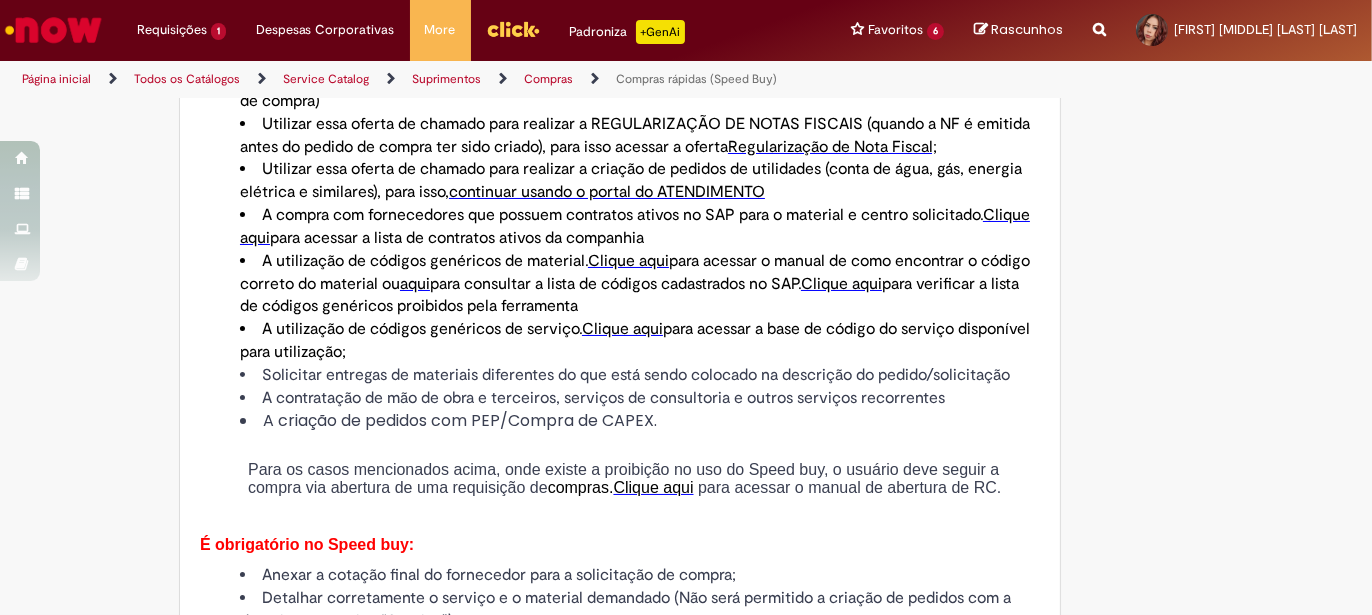 click on "aqui" at bounding box center (415, 284) 